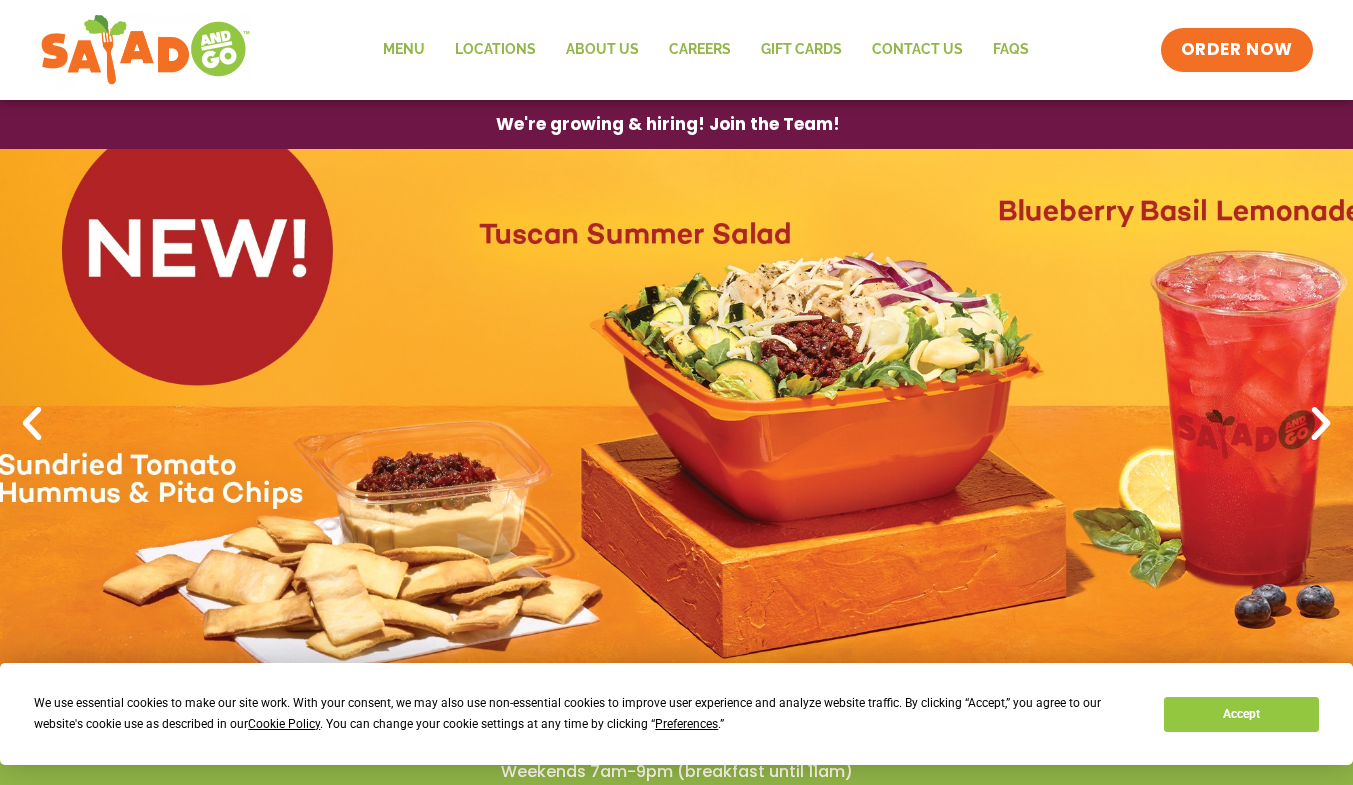 scroll, scrollTop: 0, scrollLeft: 0, axis: both 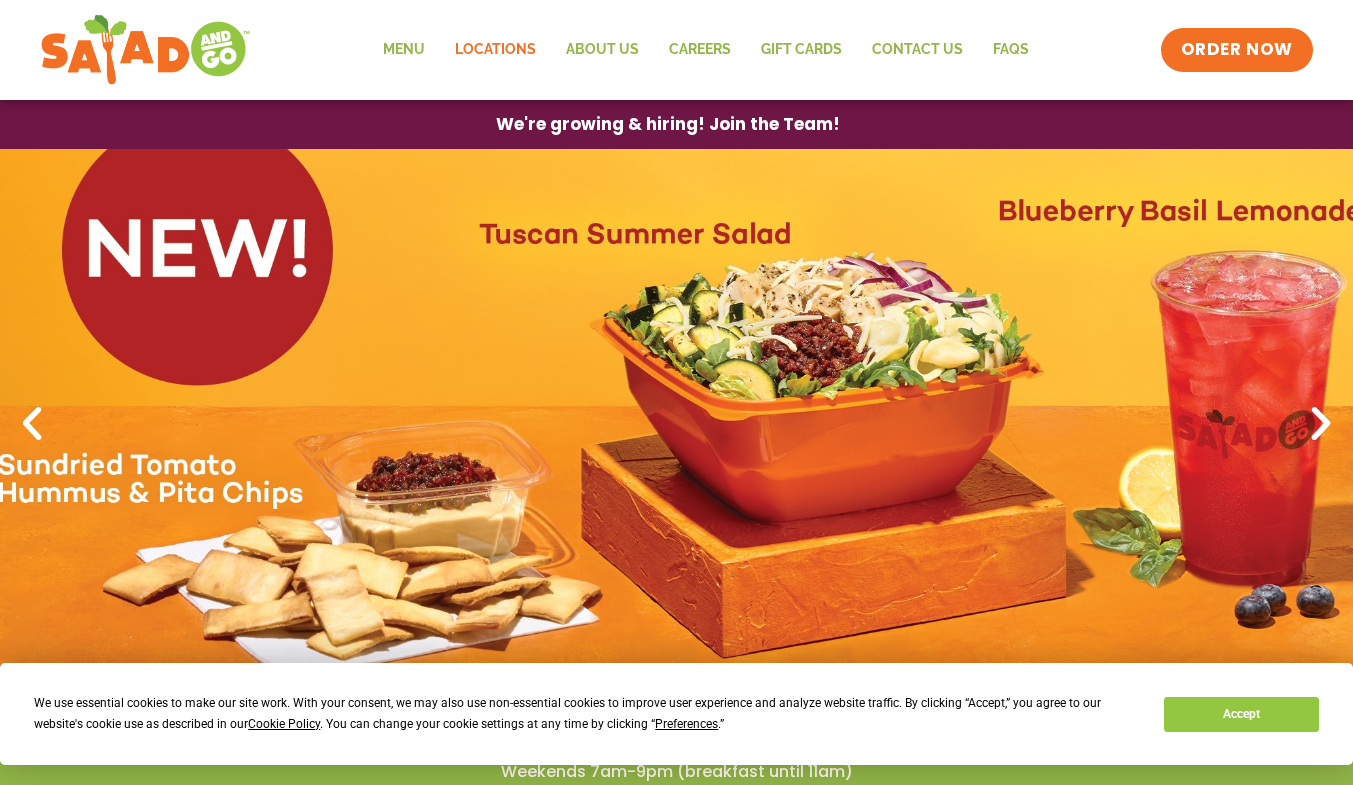 click on "Locations" 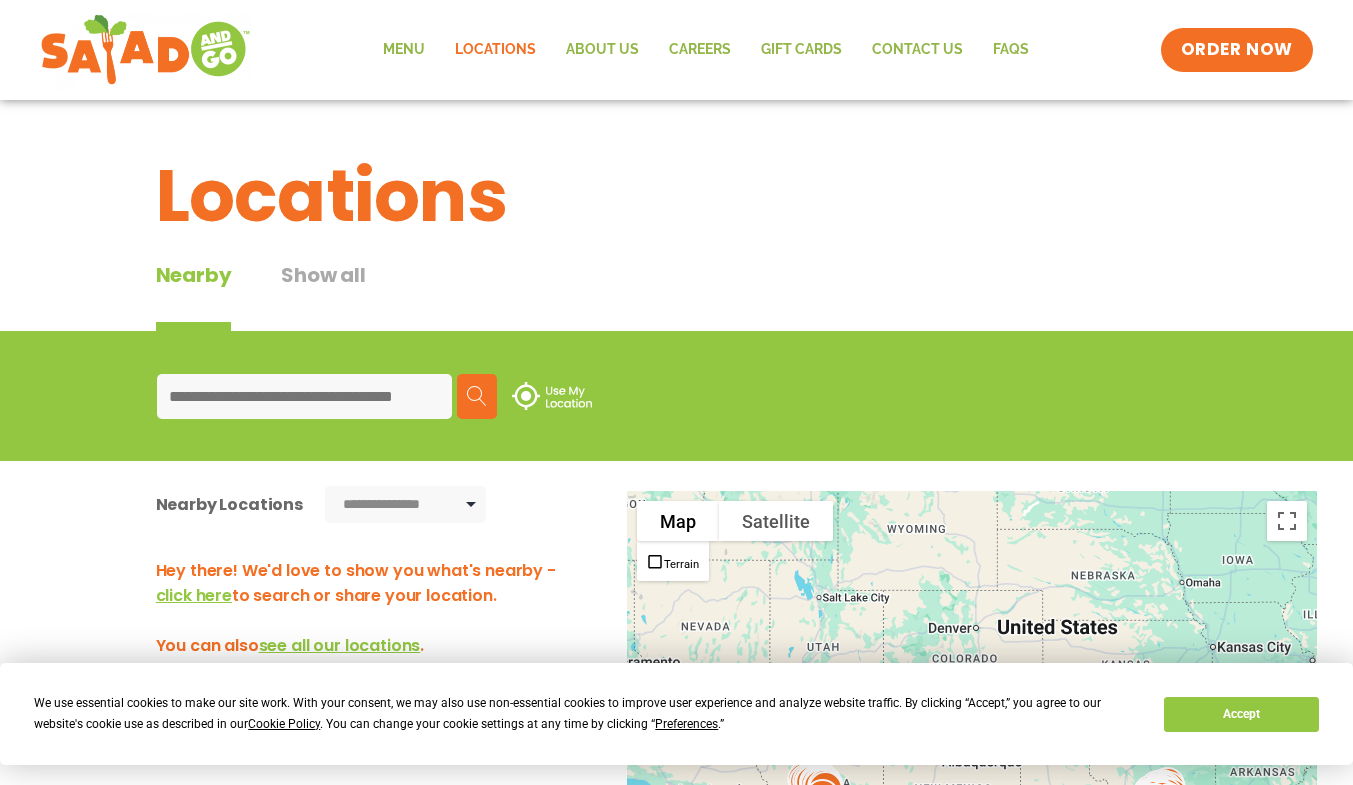 scroll, scrollTop: 0, scrollLeft: 0, axis: both 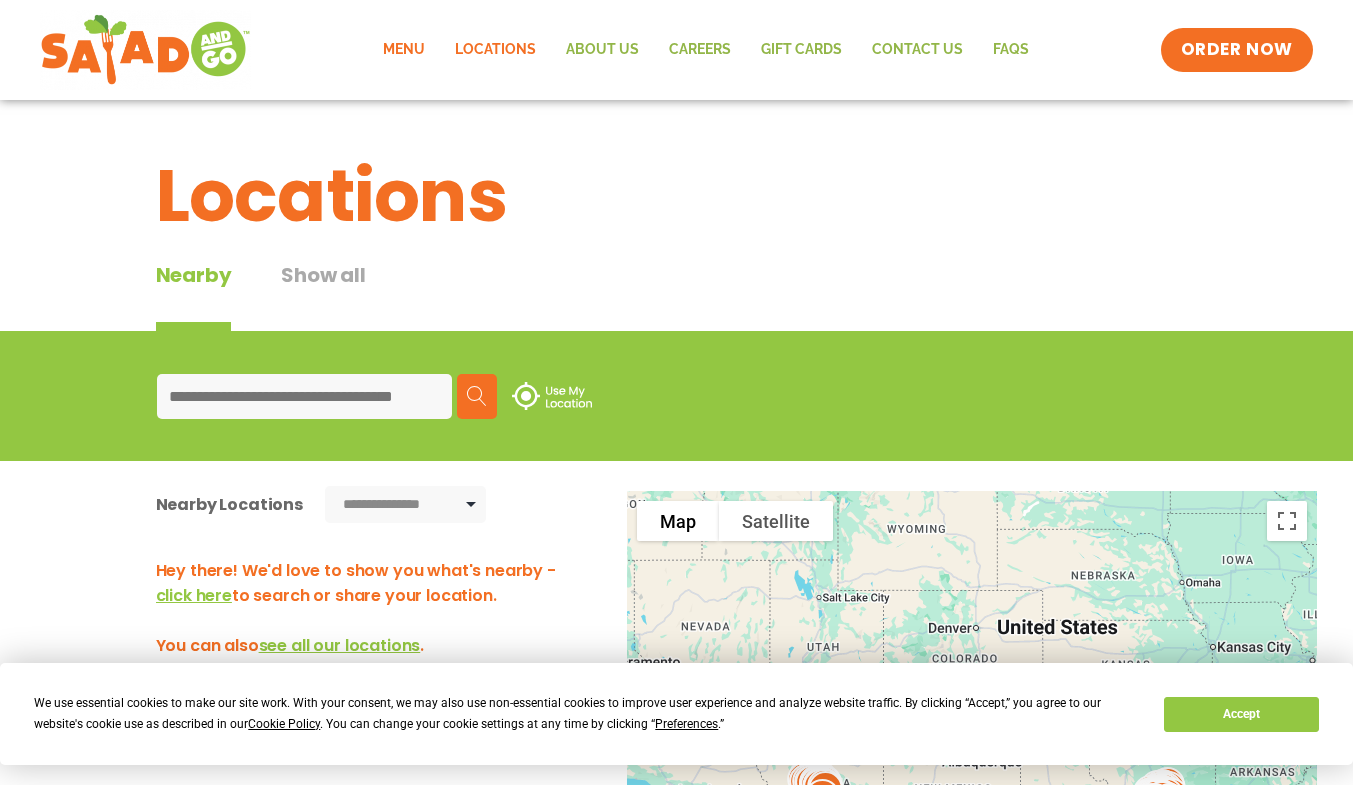 click on "Menu" 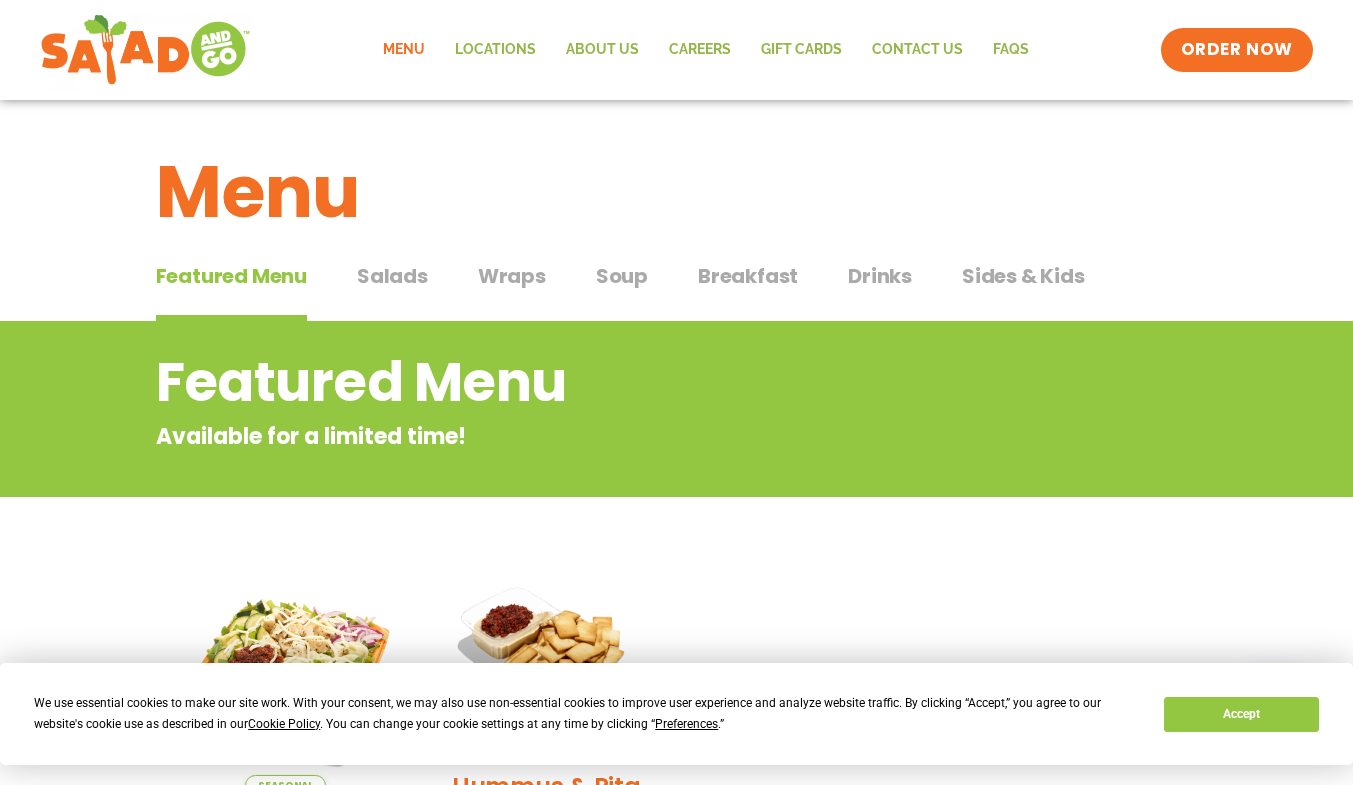 scroll, scrollTop: 0, scrollLeft: 0, axis: both 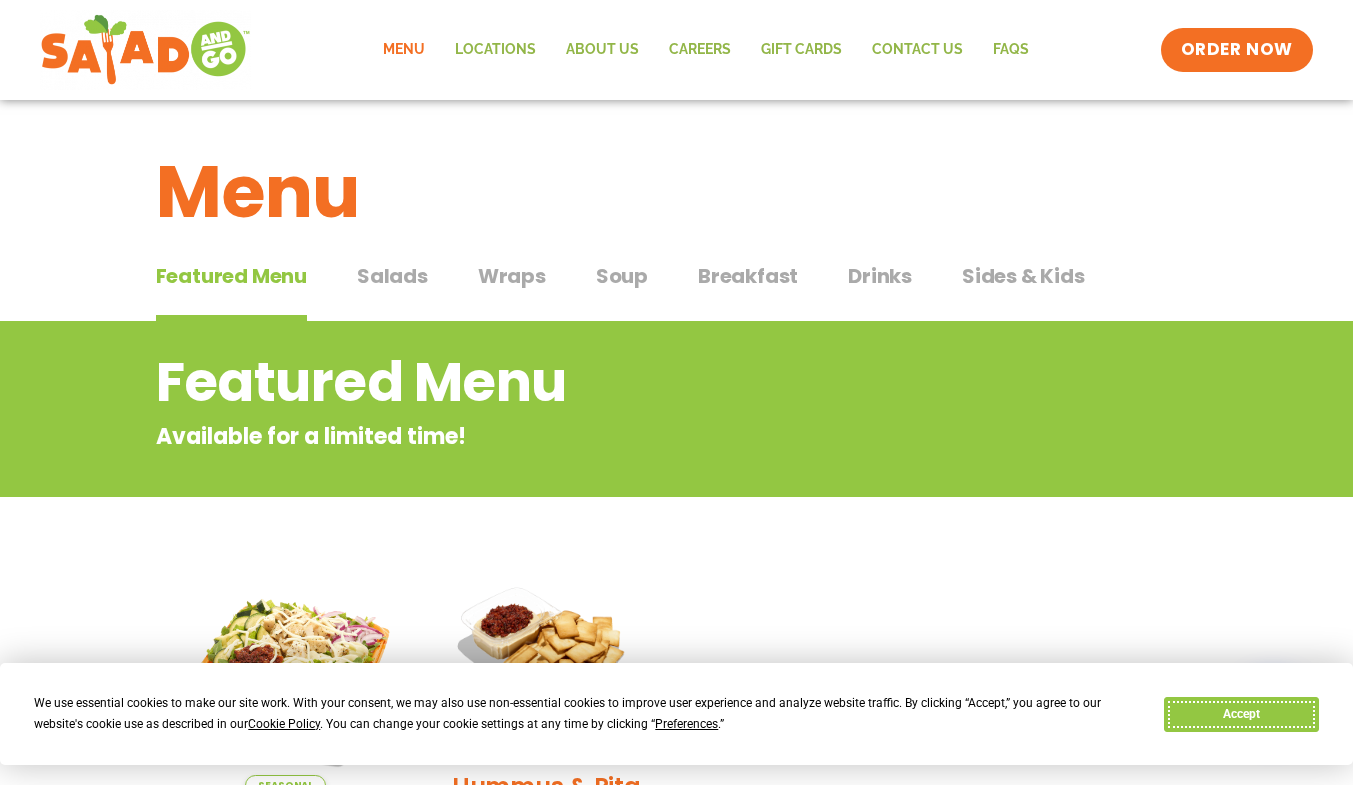 click on "Accept" at bounding box center (1241, 714) 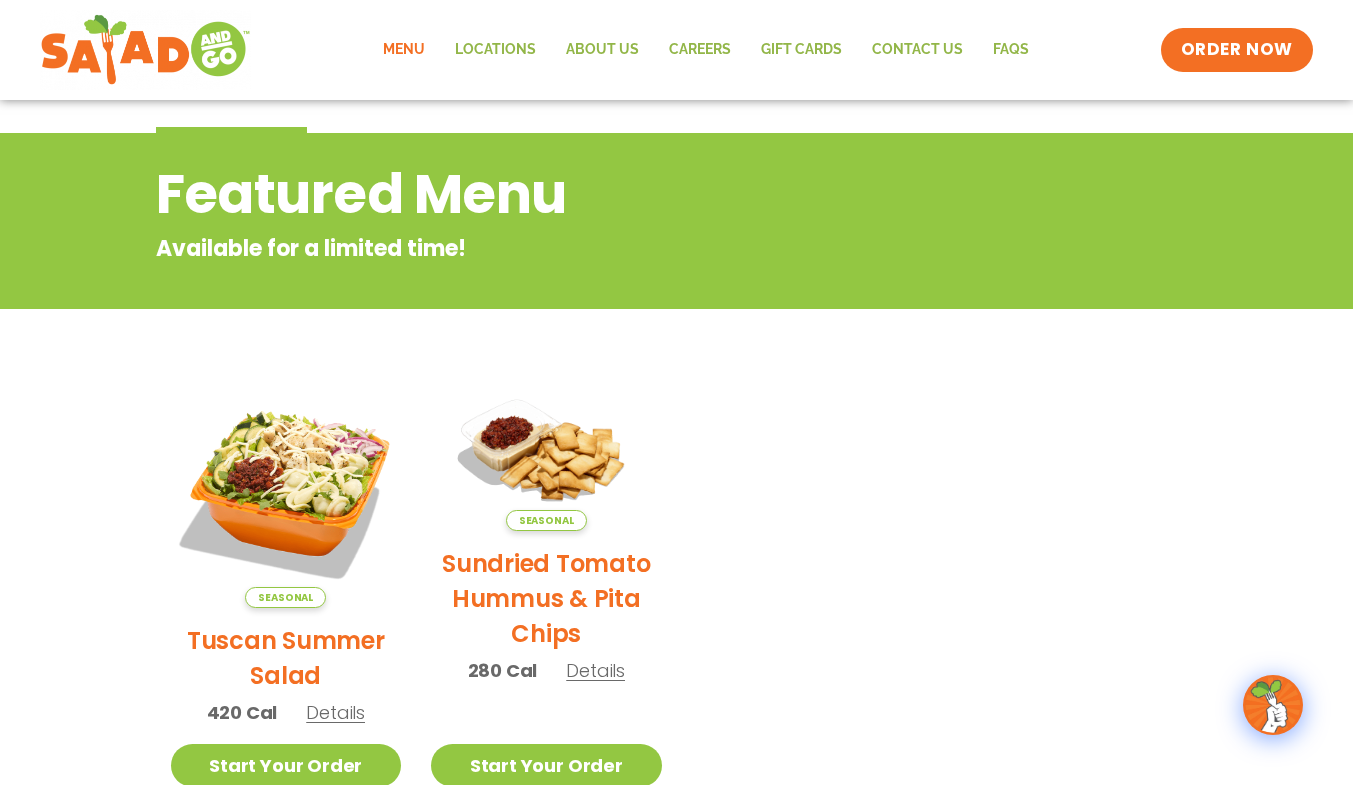 scroll, scrollTop: 213, scrollLeft: 0, axis: vertical 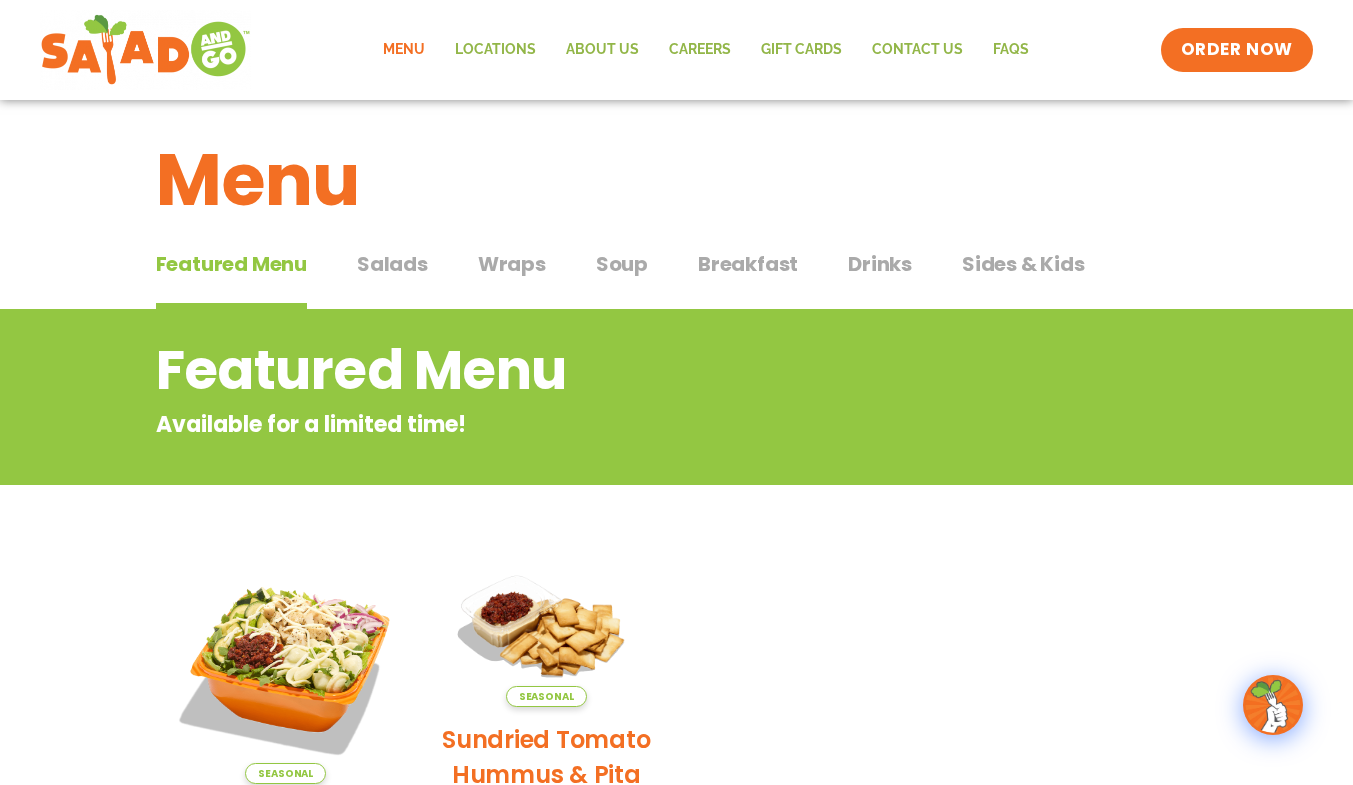 click on "Salads" at bounding box center [392, 264] 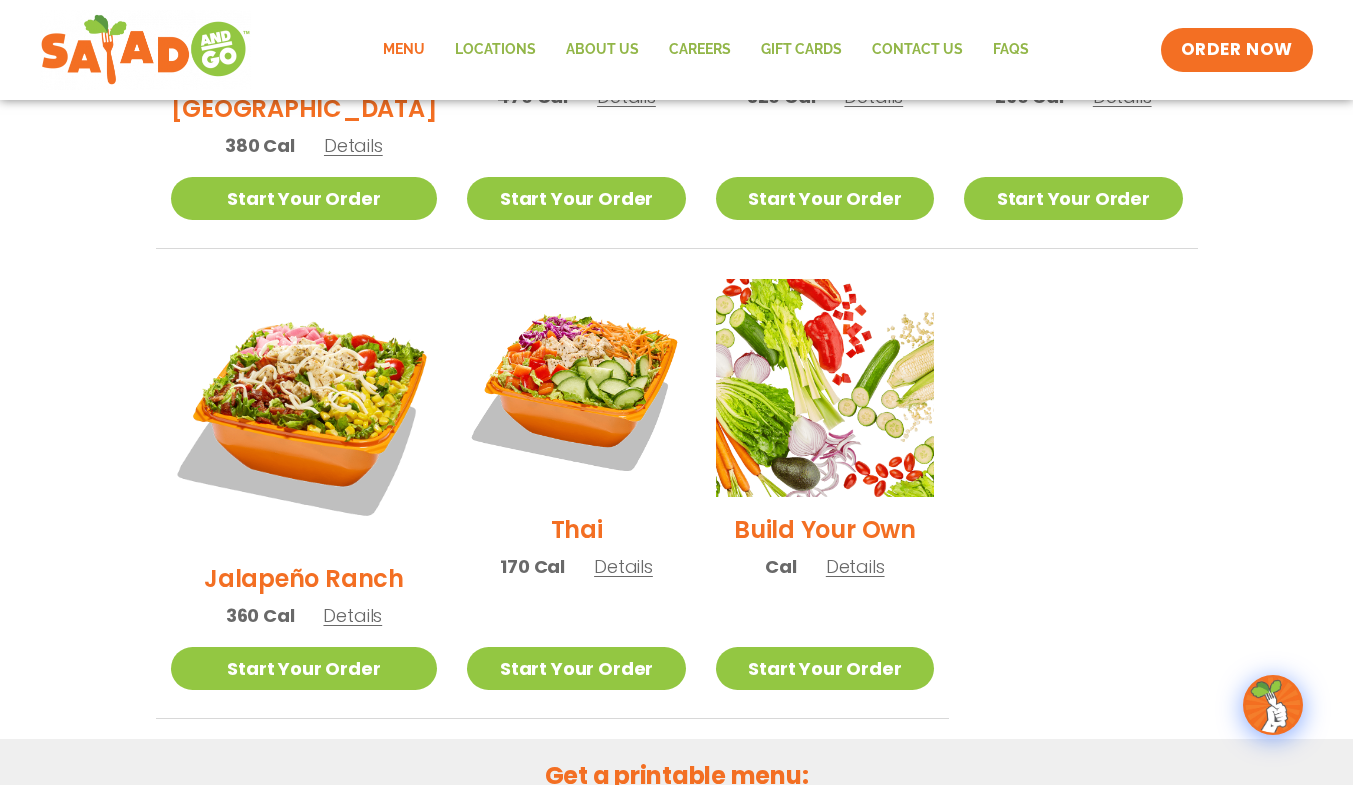 scroll, scrollTop: 1363, scrollLeft: 0, axis: vertical 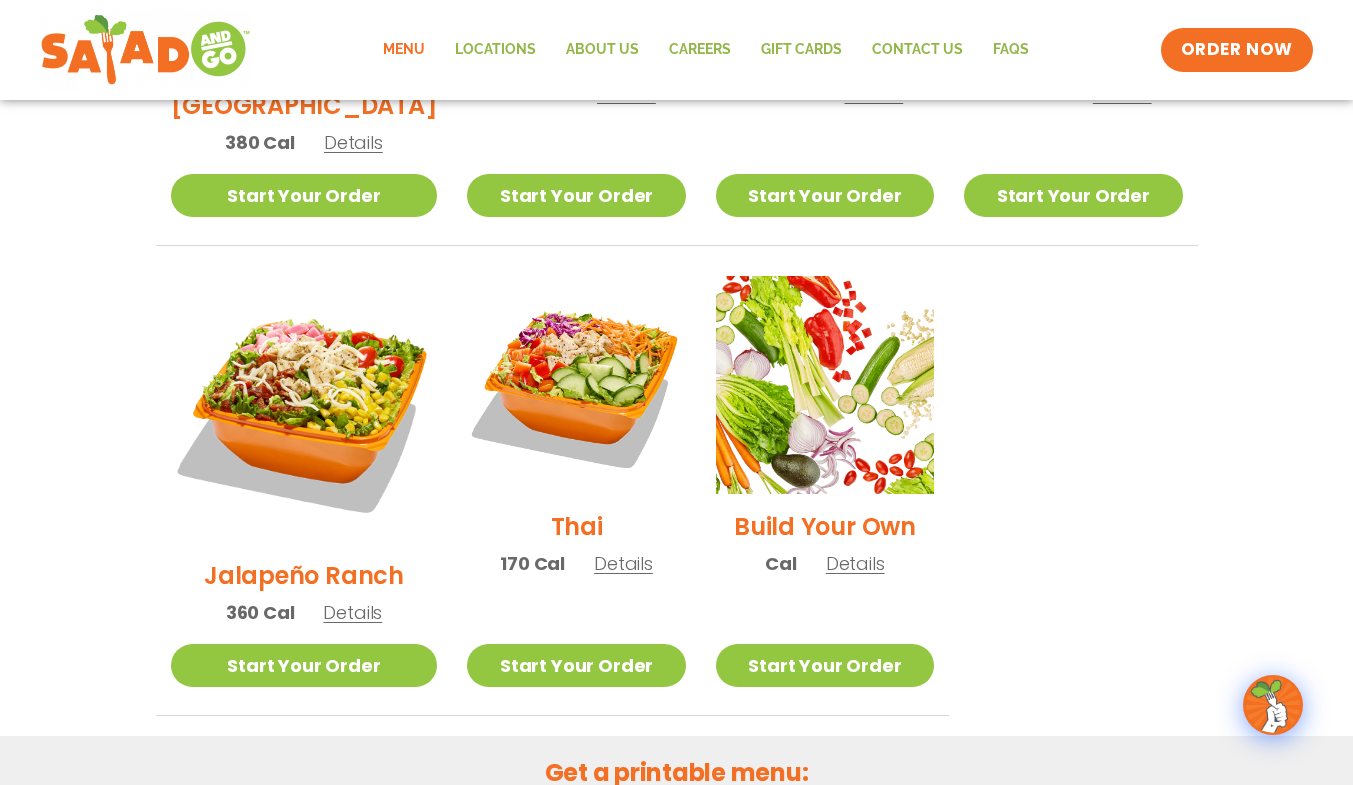 click at bounding box center [304, 409] 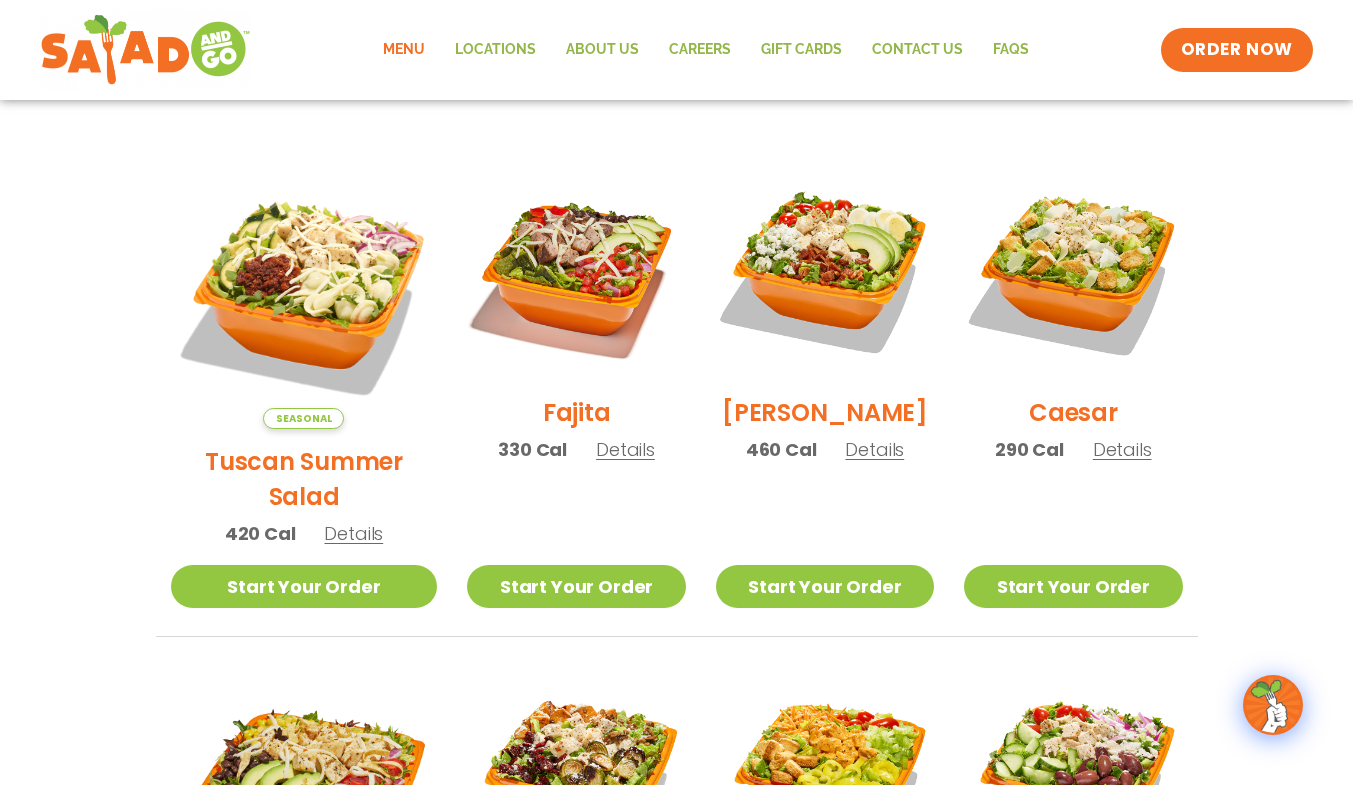 scroll, scrollTop: 504, scrollLeft: 0, axis: vertical 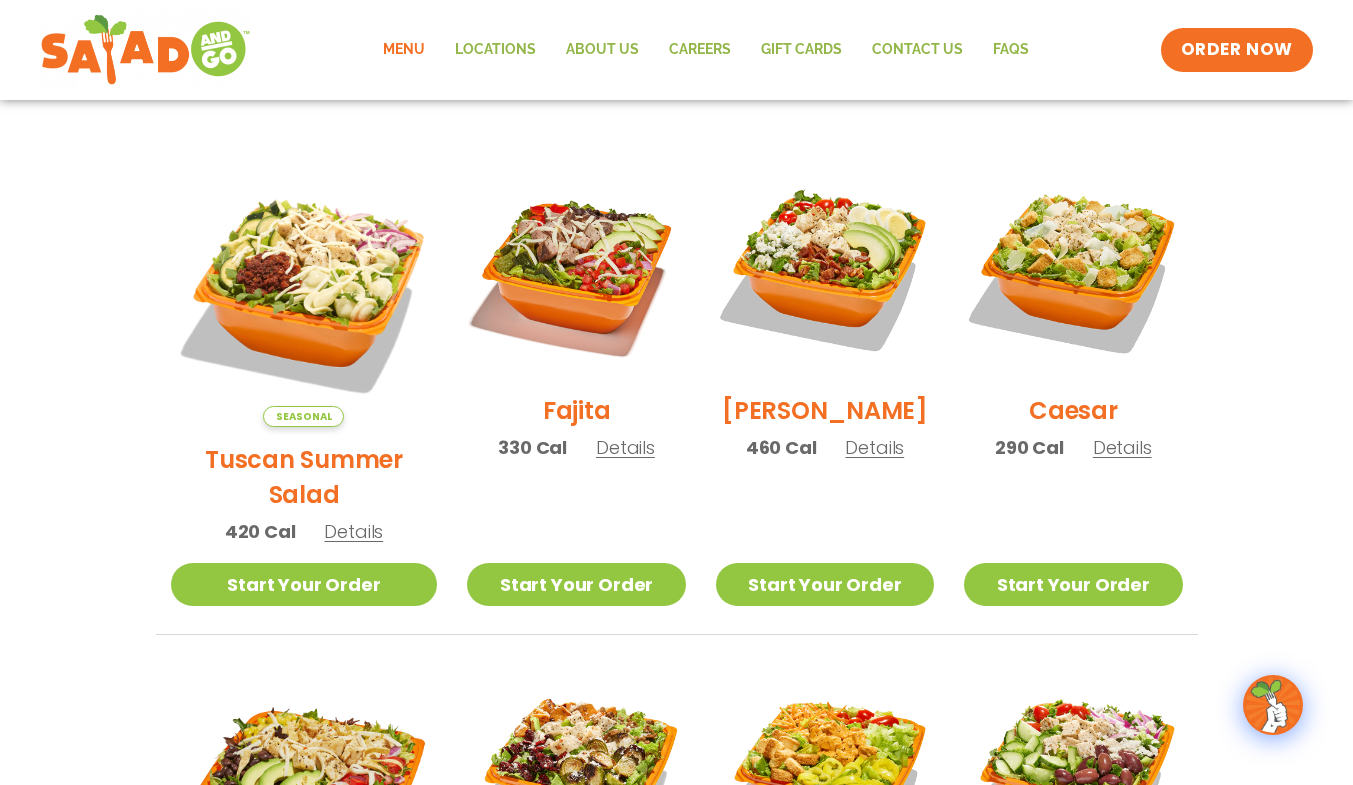 click on "Tuscan Summer Salad" at bounding box center (304, 477) 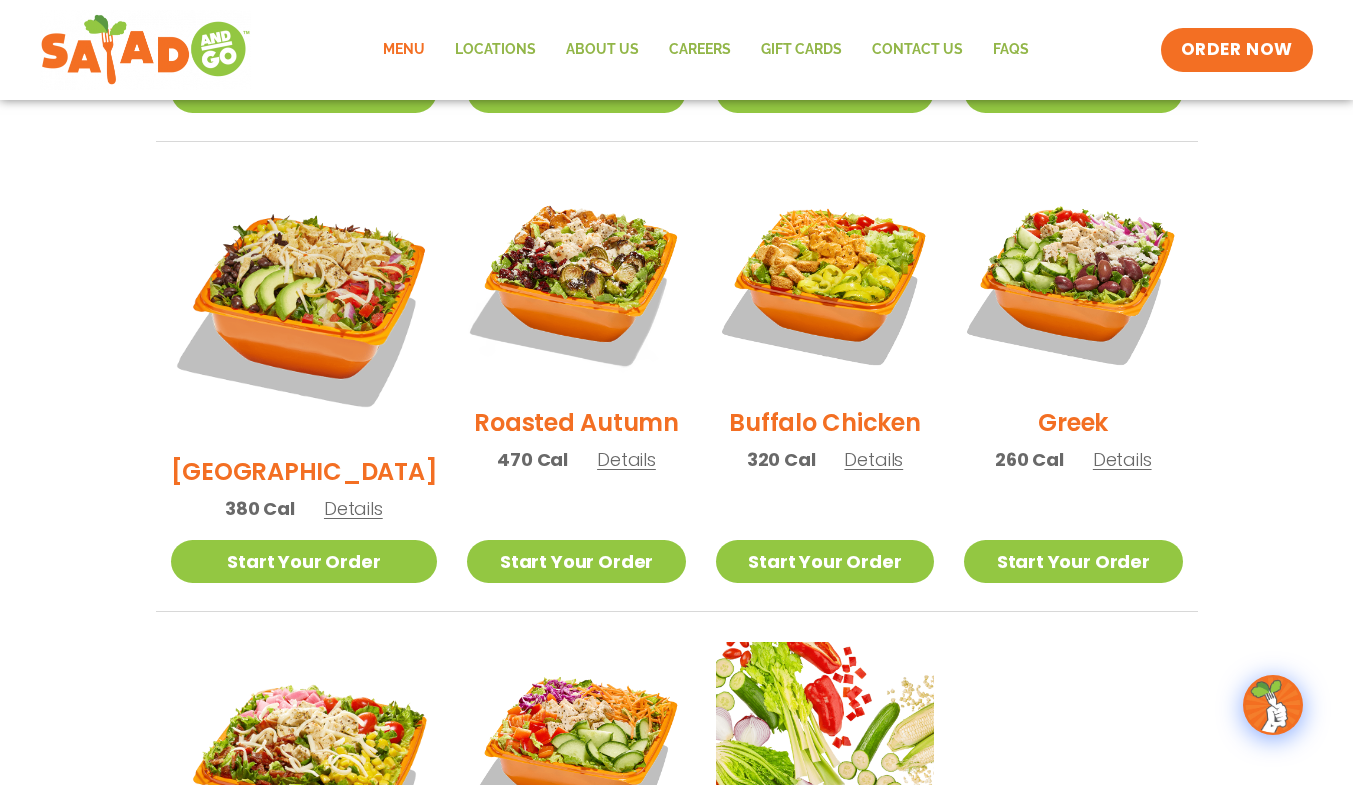 scroll, scrollTop: 1019, scrollLeft: 0, axis: vertical 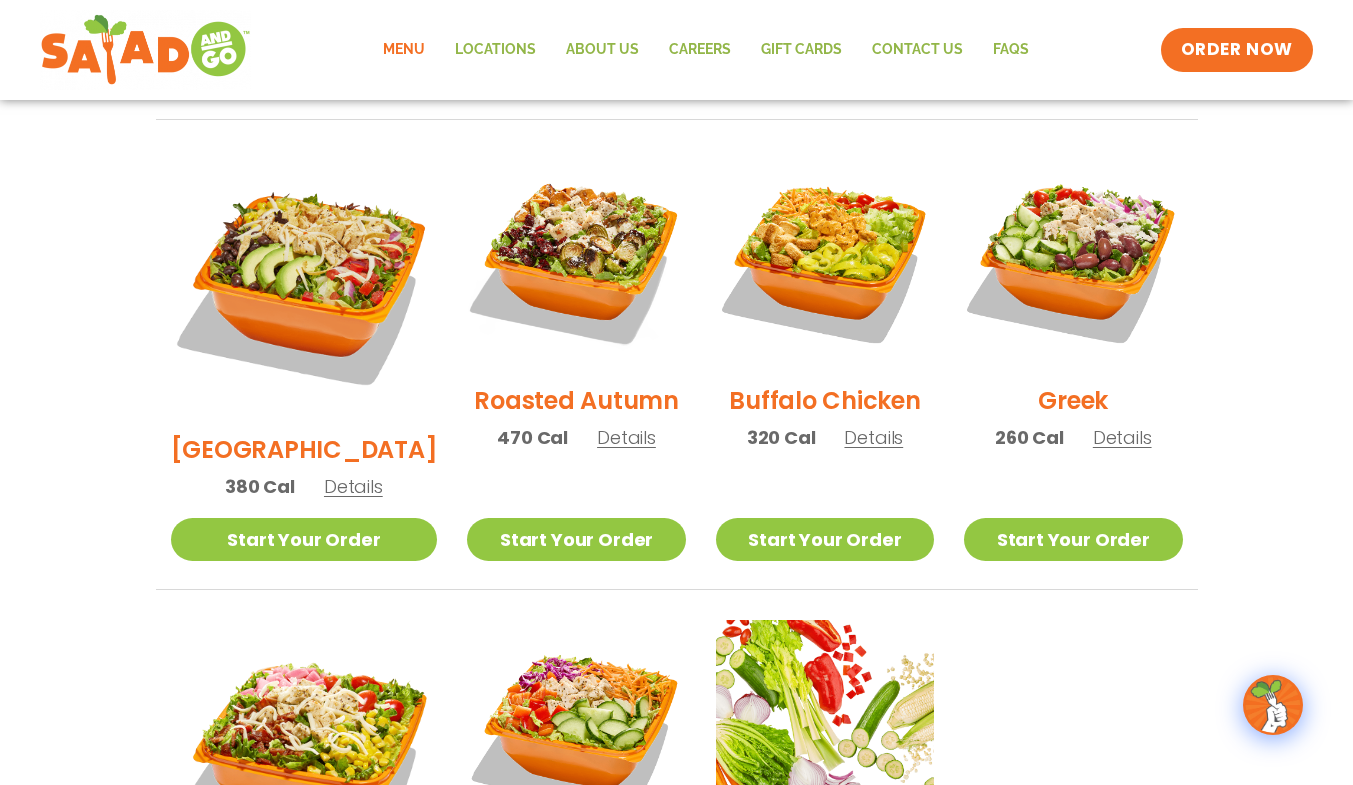 click at bounding box center [1073, 259] 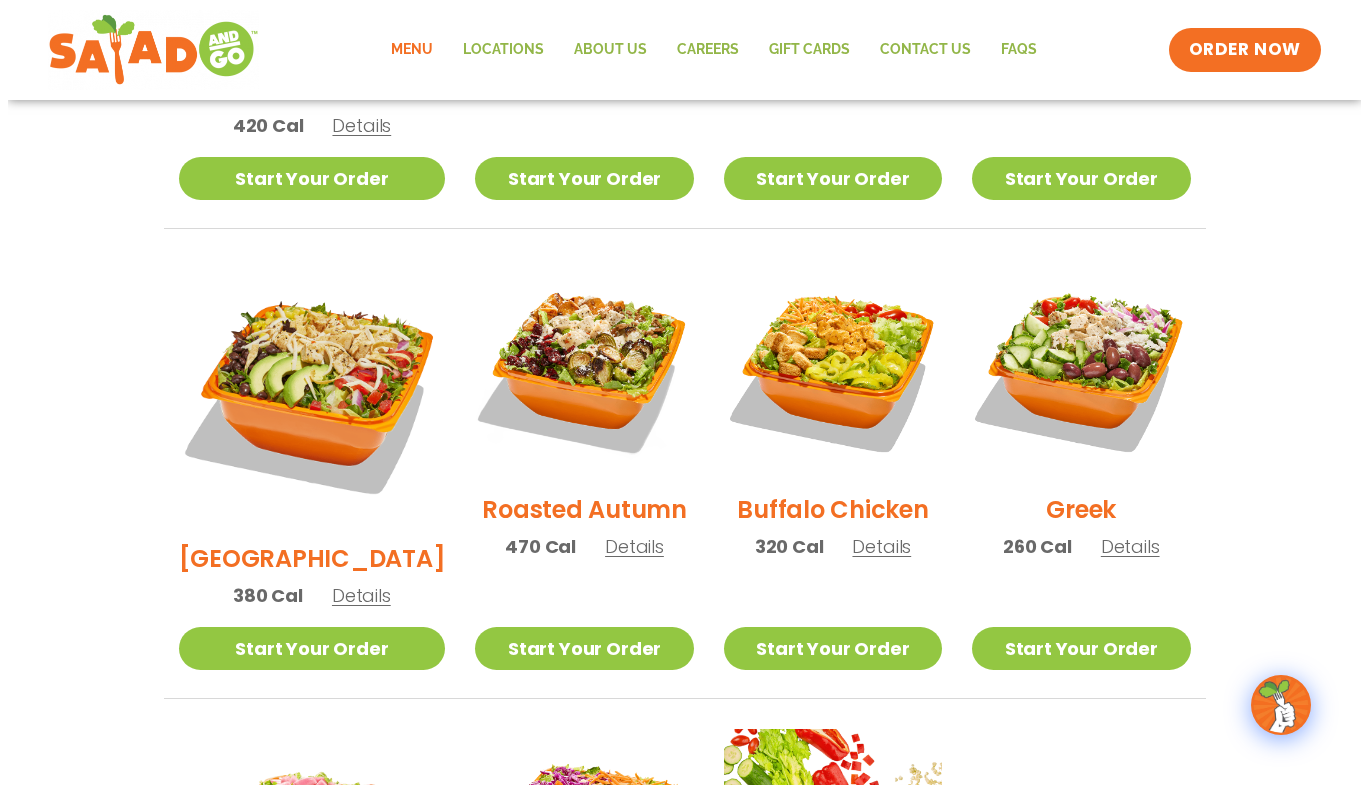 scroll, scrollTop: 910, scrollLeft: 0, axis: vertical 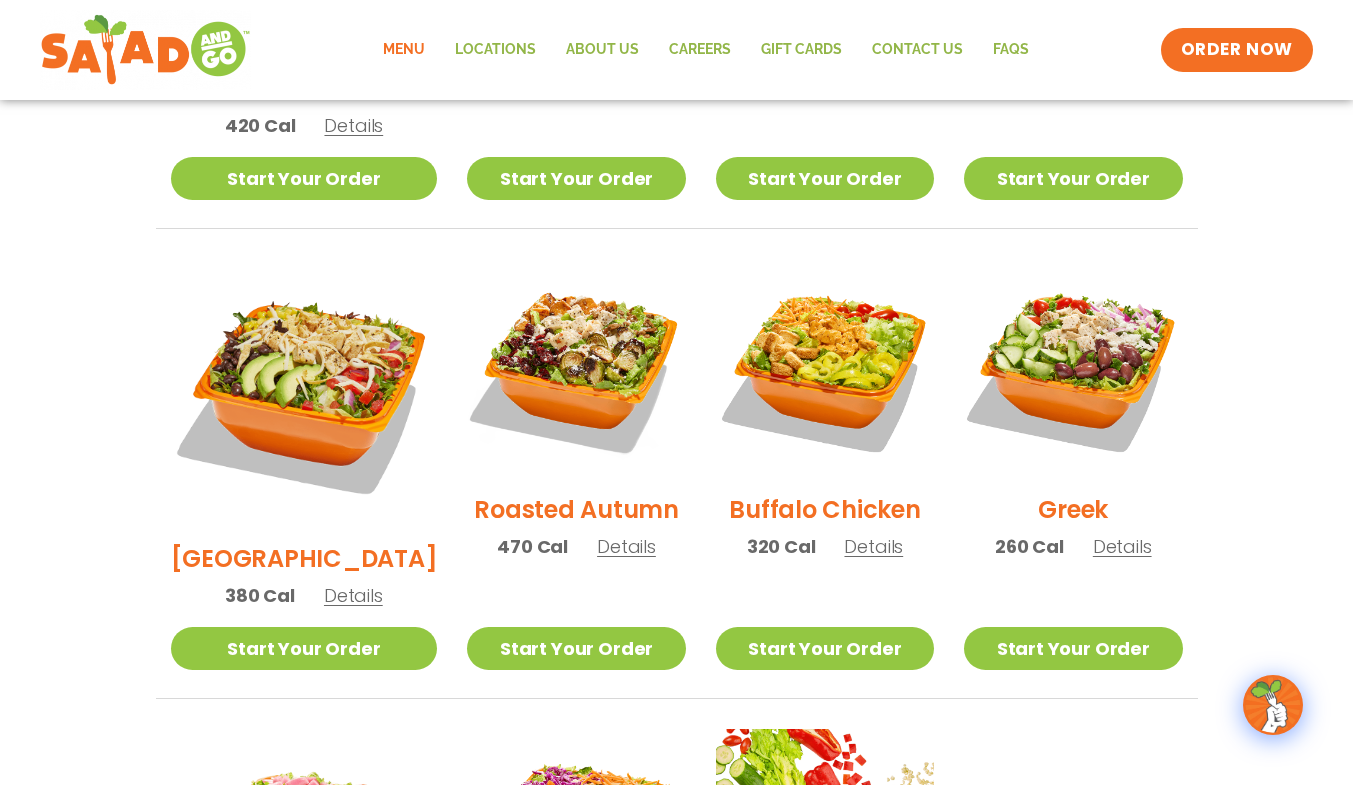 click at bounding box center (825, 368) 